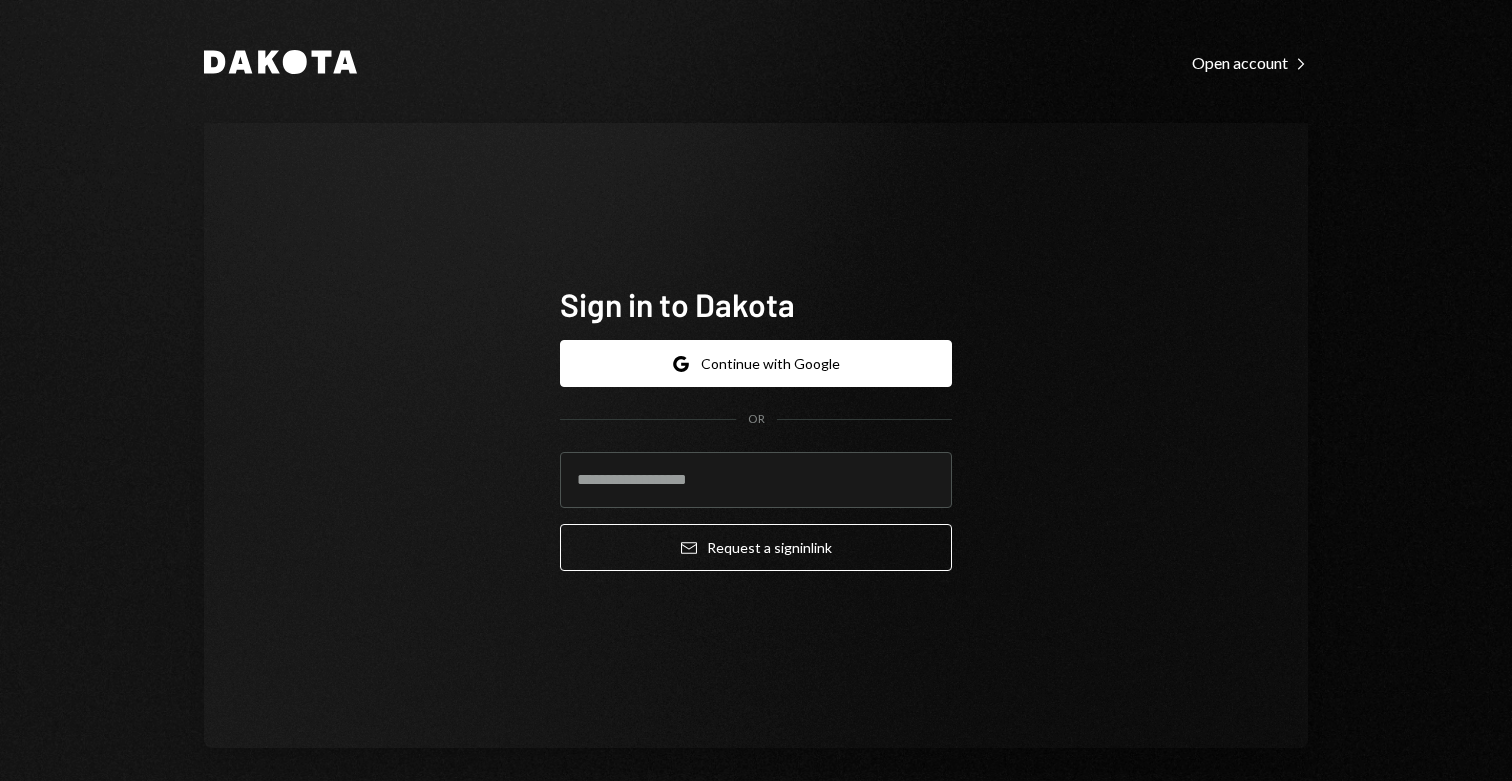 scroll, scrollTop: 0, scrollLeft: 0, axis: both 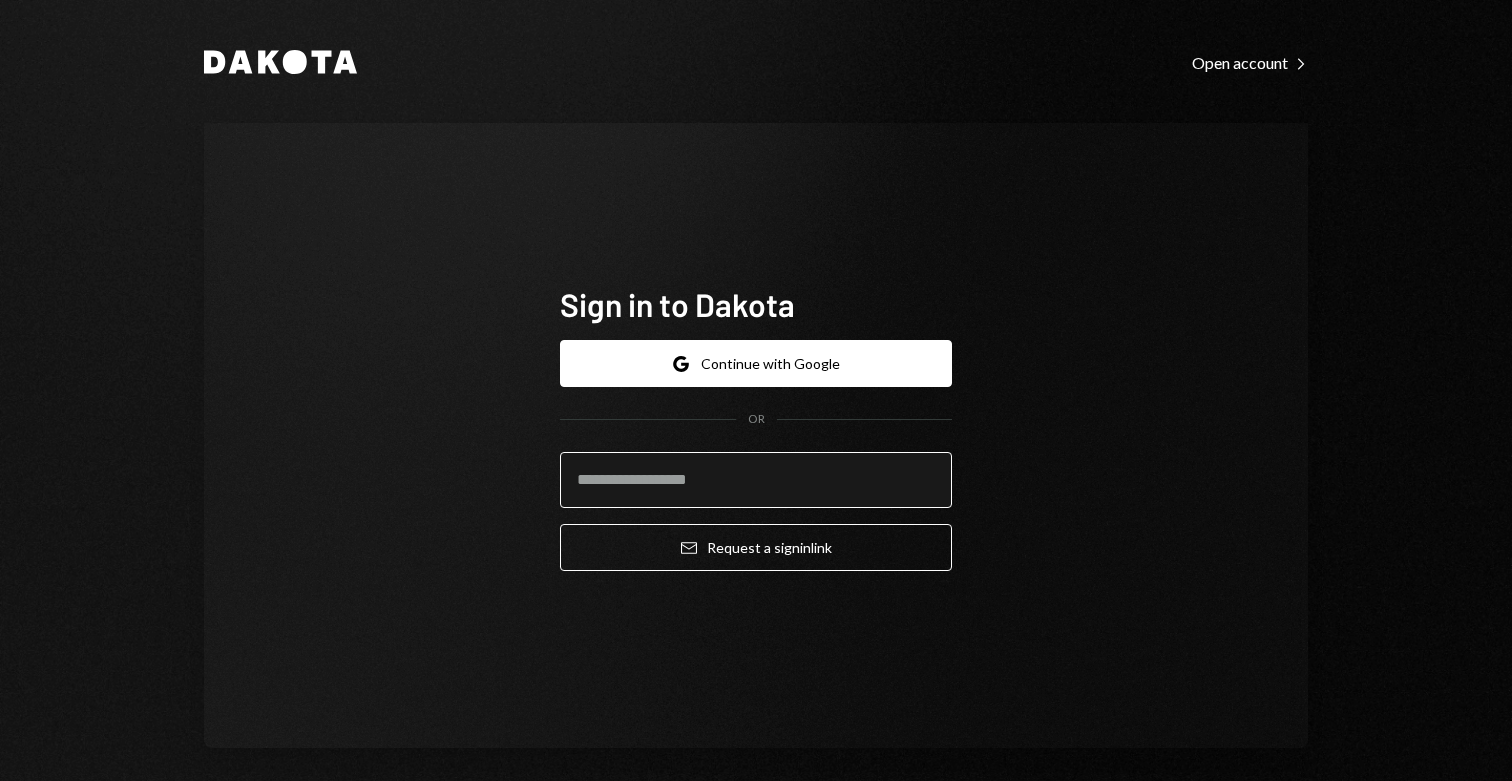 click at bounding box center [756, 480] 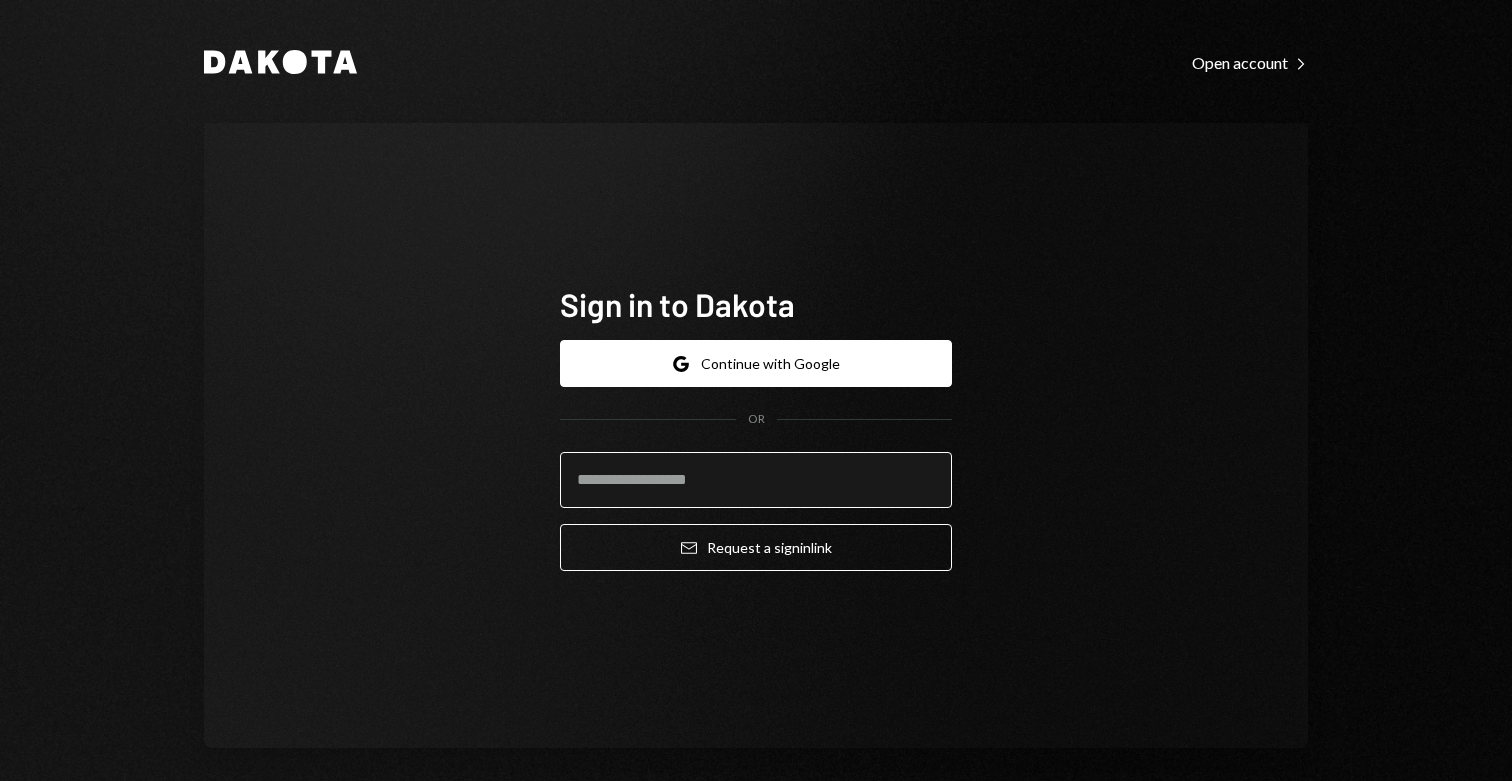 type on "**********" 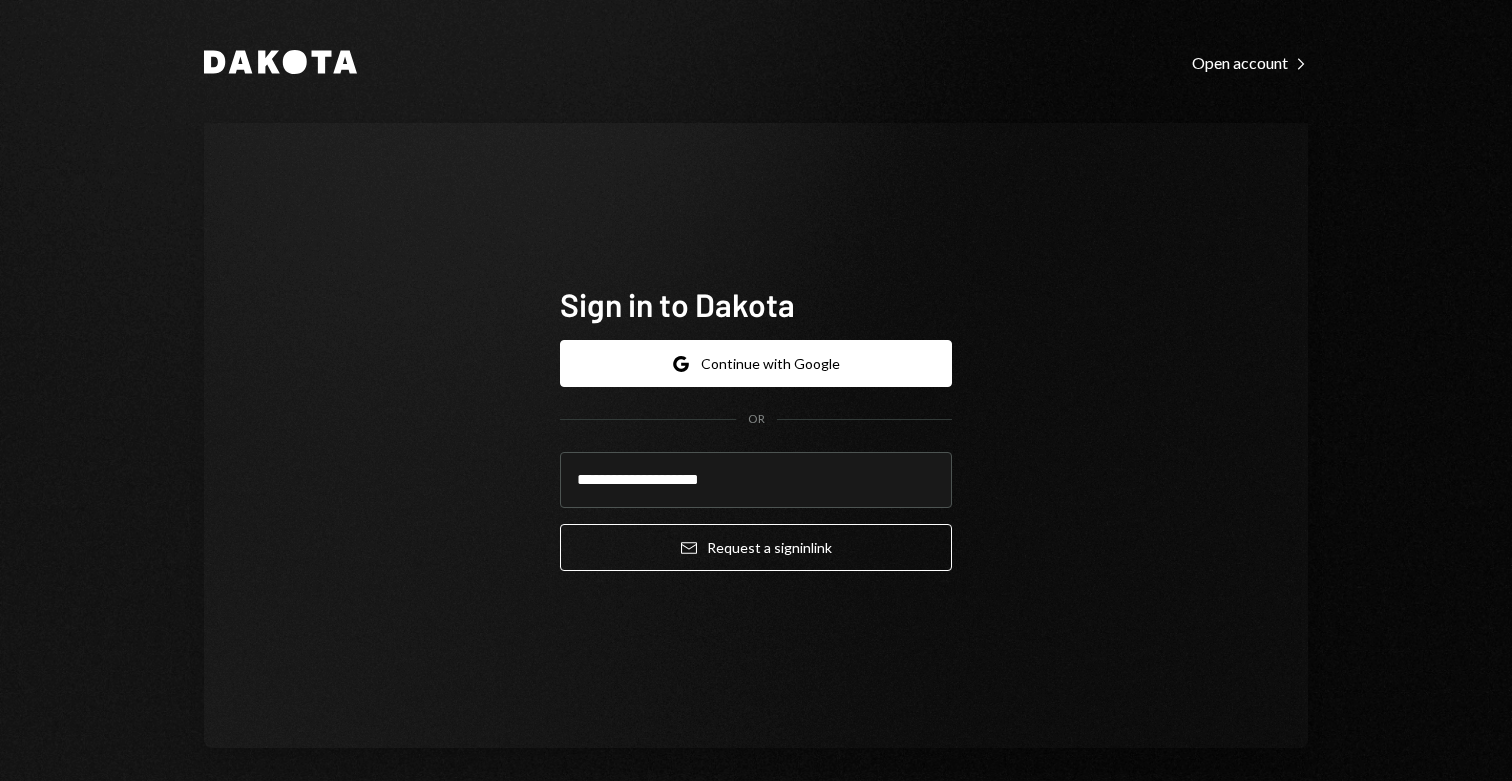 click on "**********" at bounding box center [756, 455] 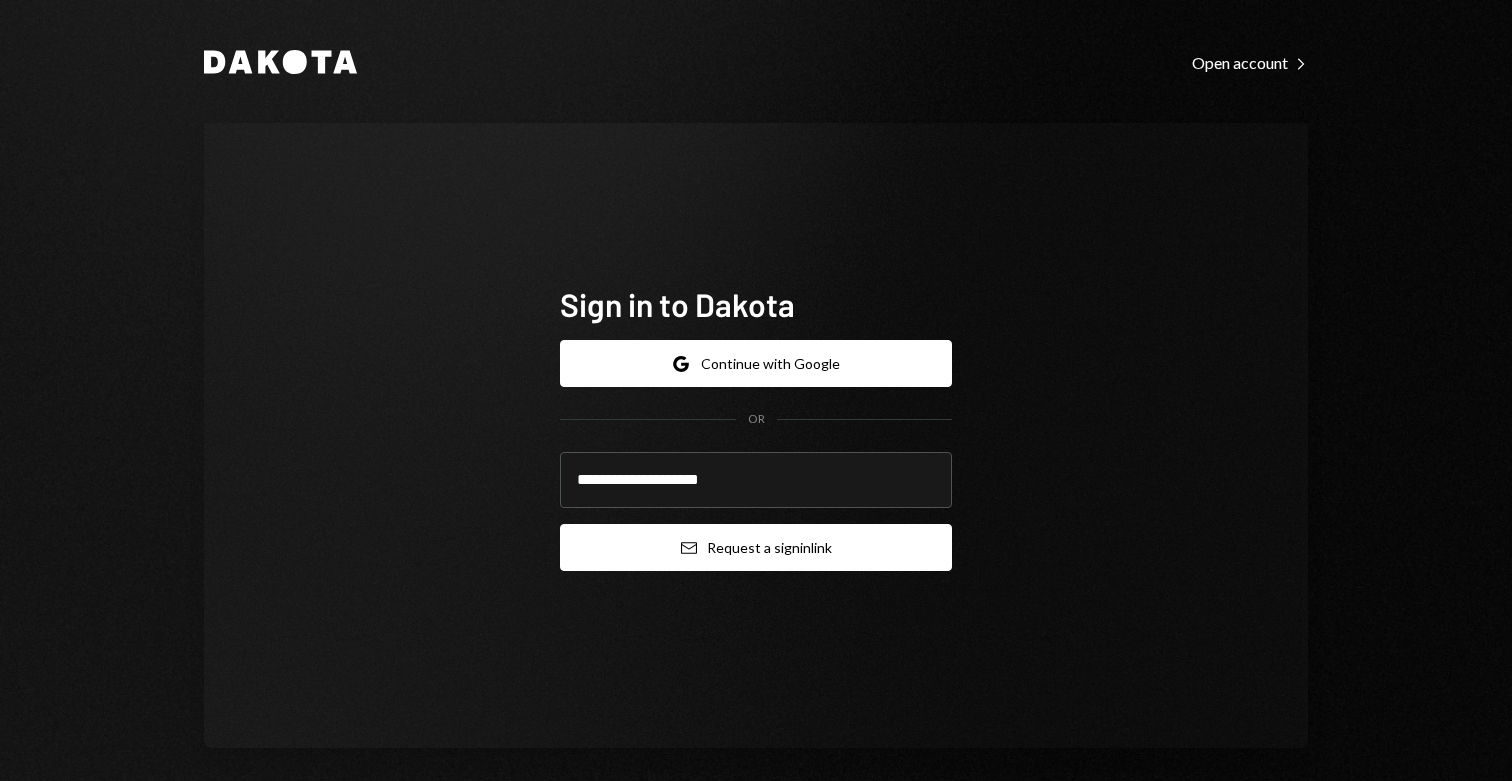 click on "Email Request a sign  in  link" at bounding box center (756, 547) 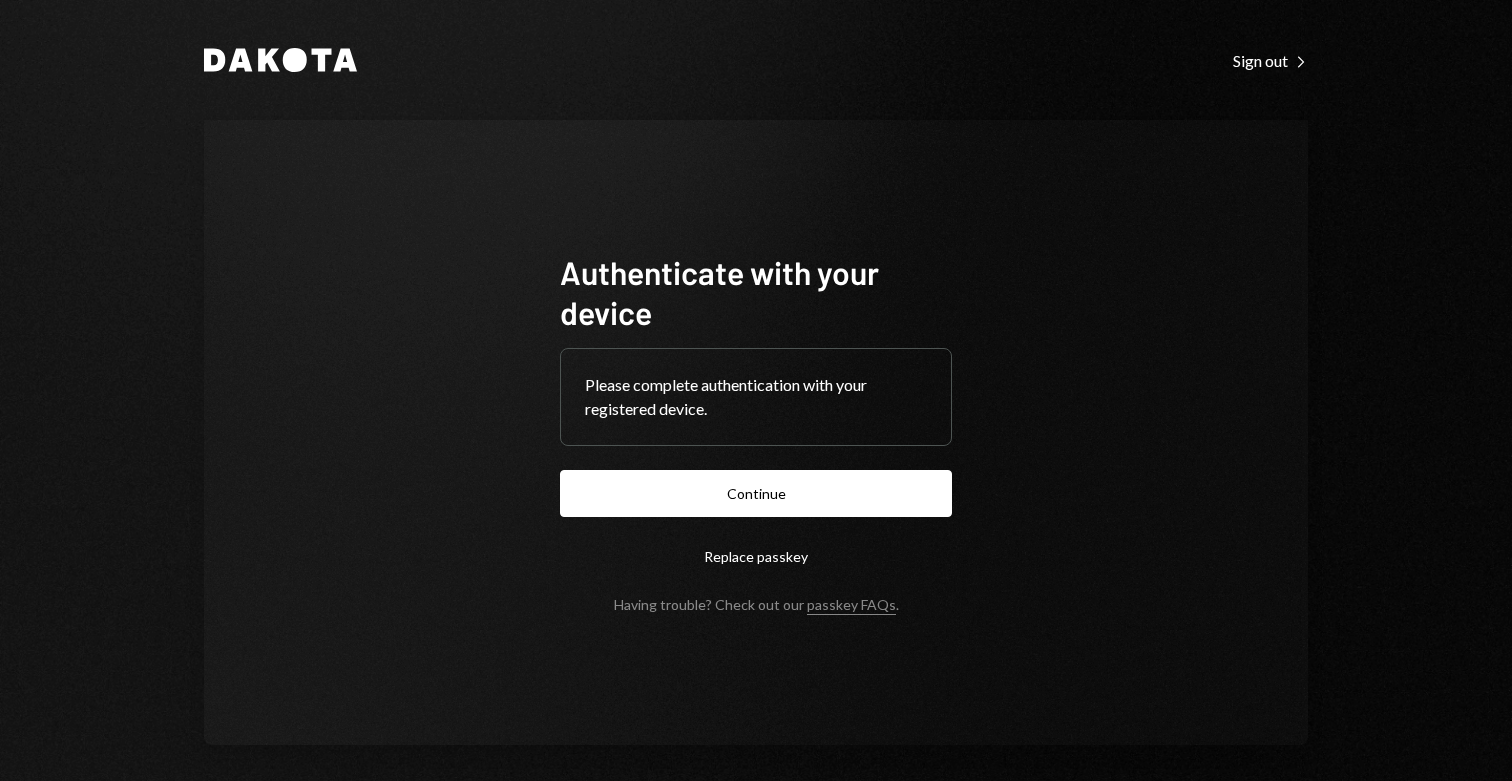 scroll, scrollTop: 0, scrollLeft: 0, axis: both 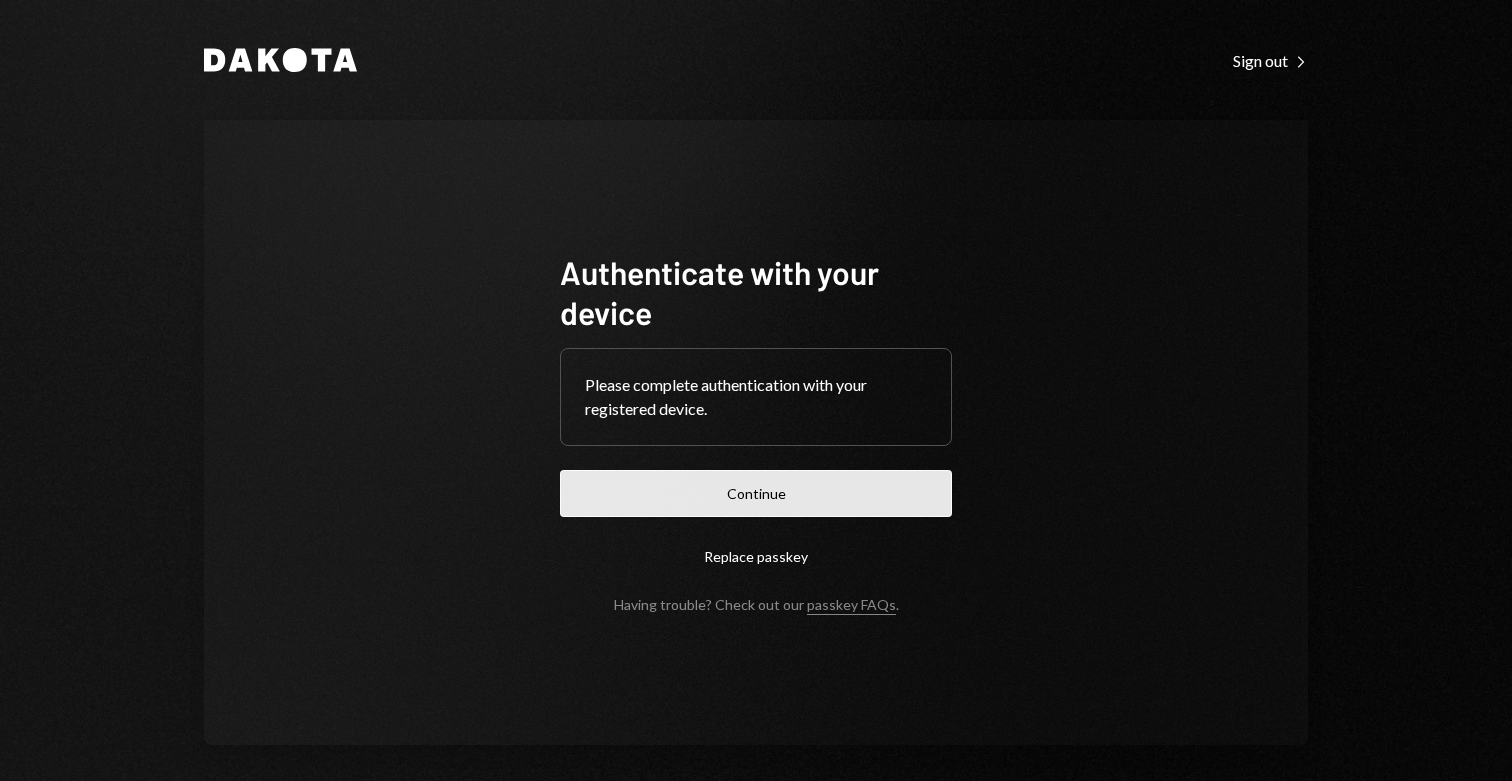 click on "Continue" at bounding box center [756, 493] 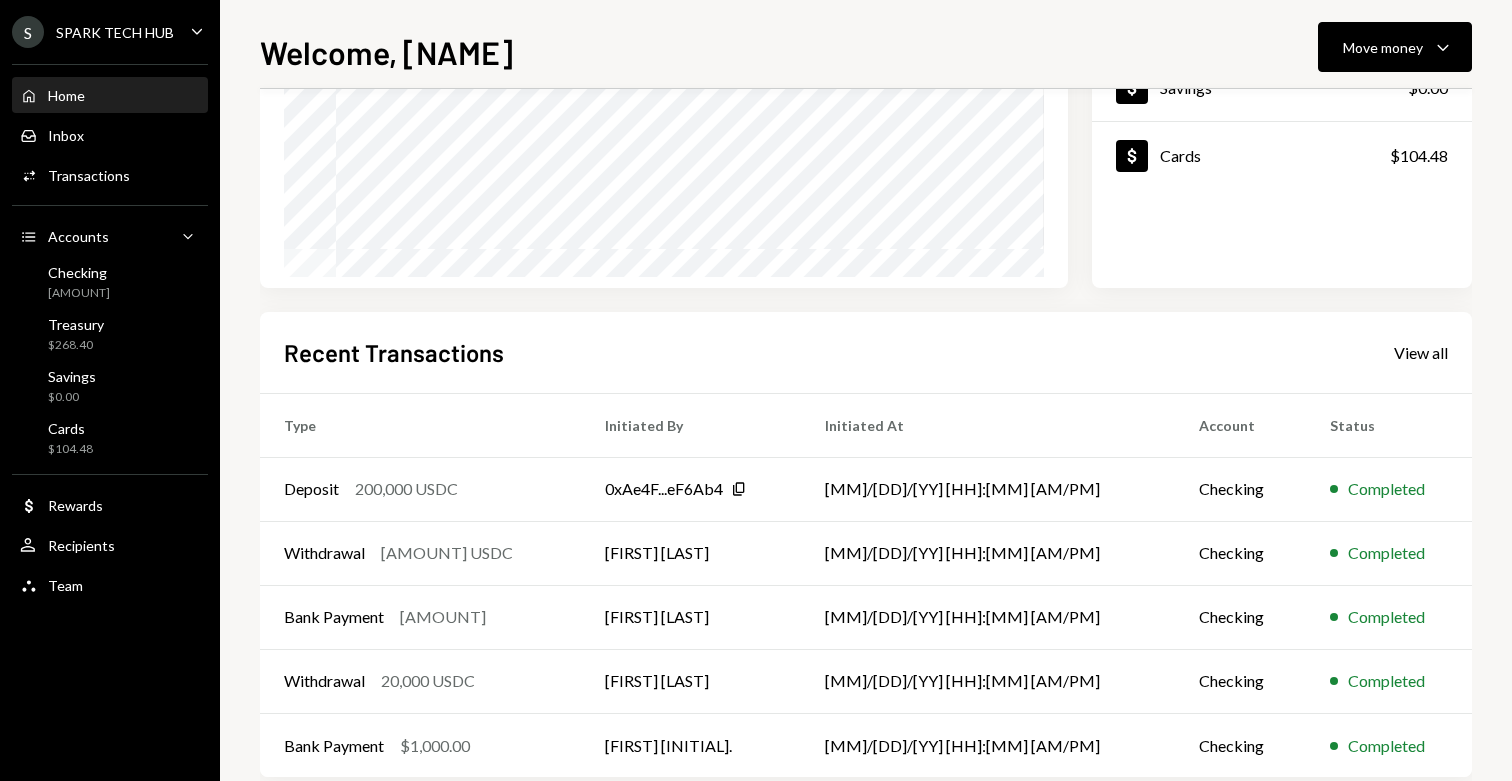 scroll, scrollTop: 294, scrollLeft: 0, axis: vertical 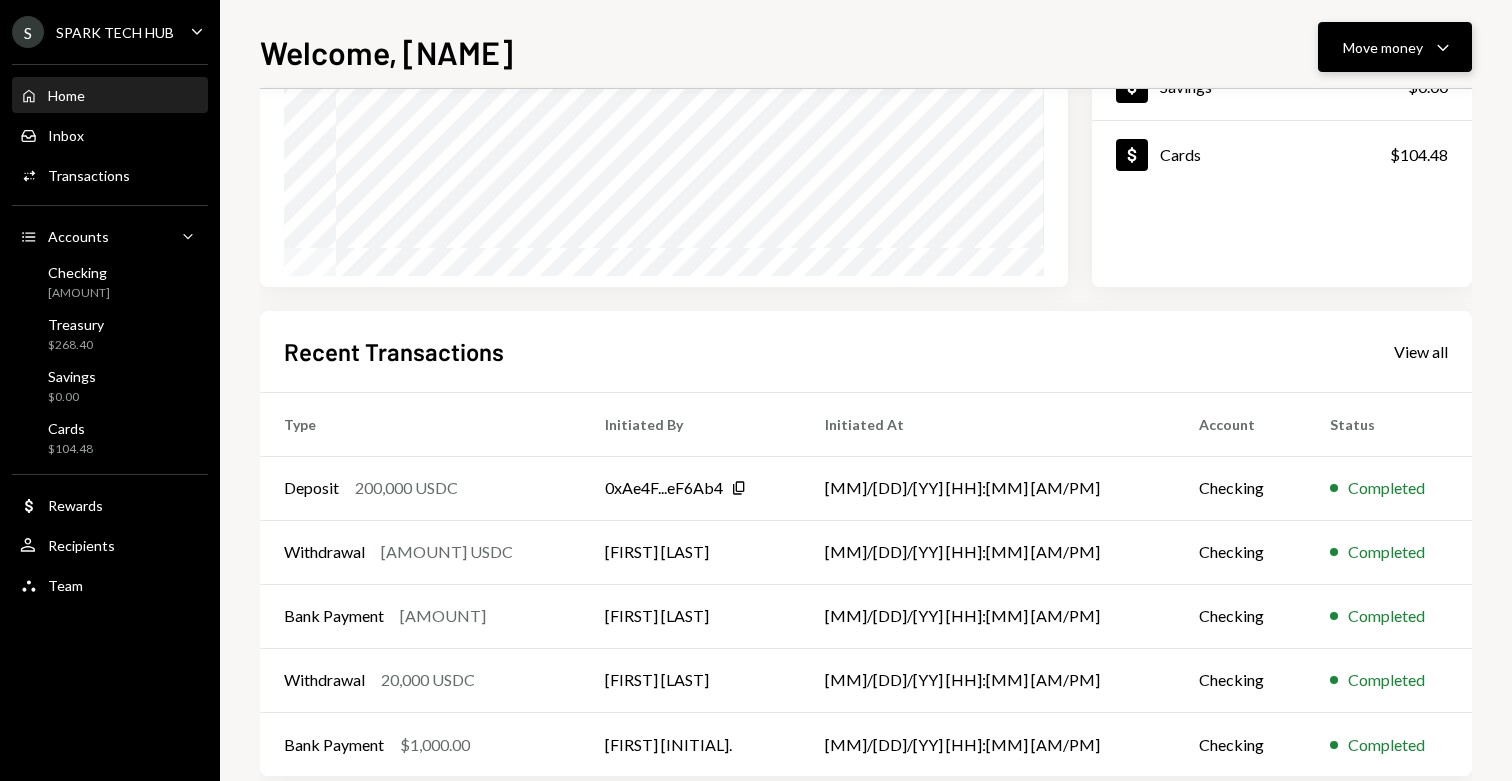 click on "Move money" at bounding box center [1383, 47] 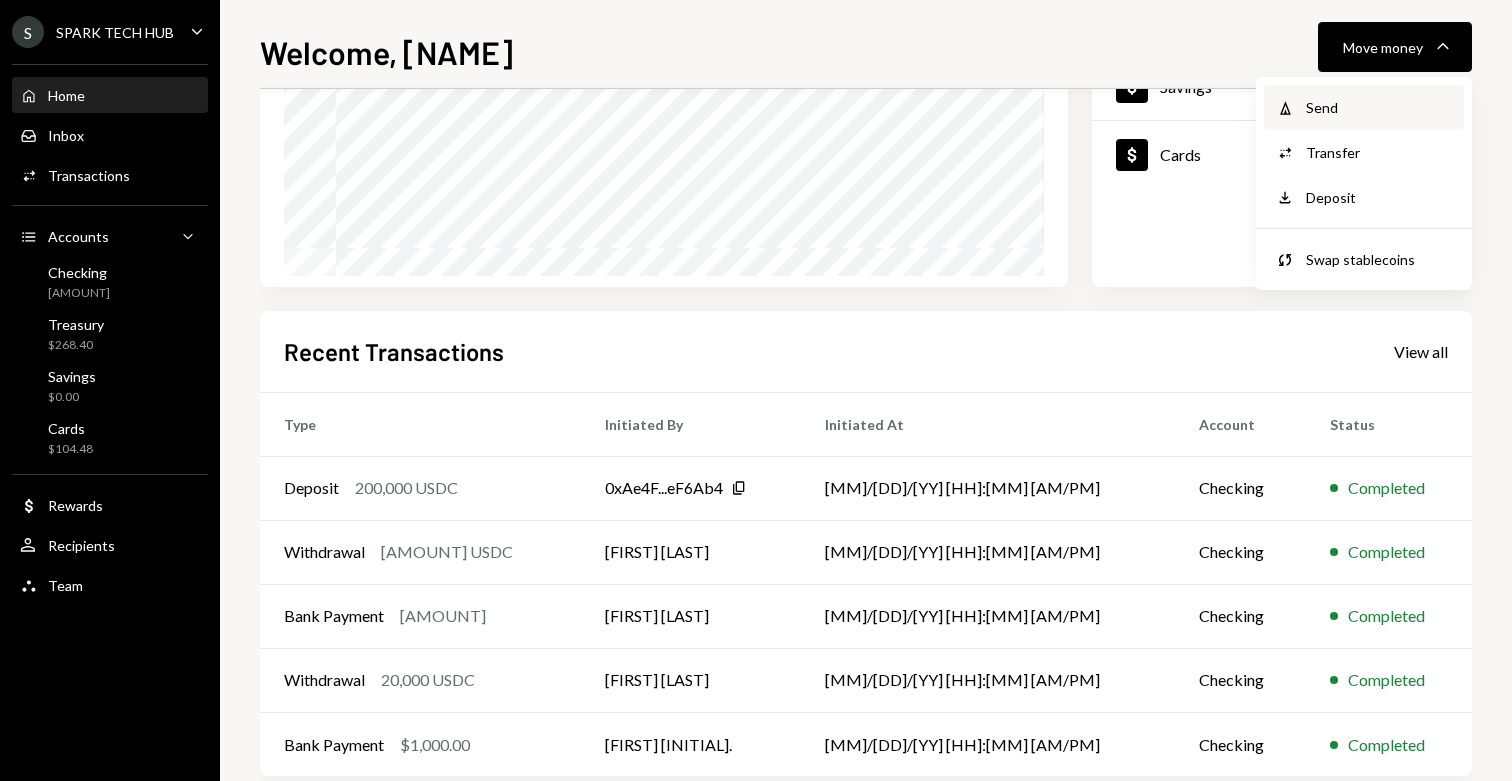 click on "Send" at bounding box center [1379, 107] 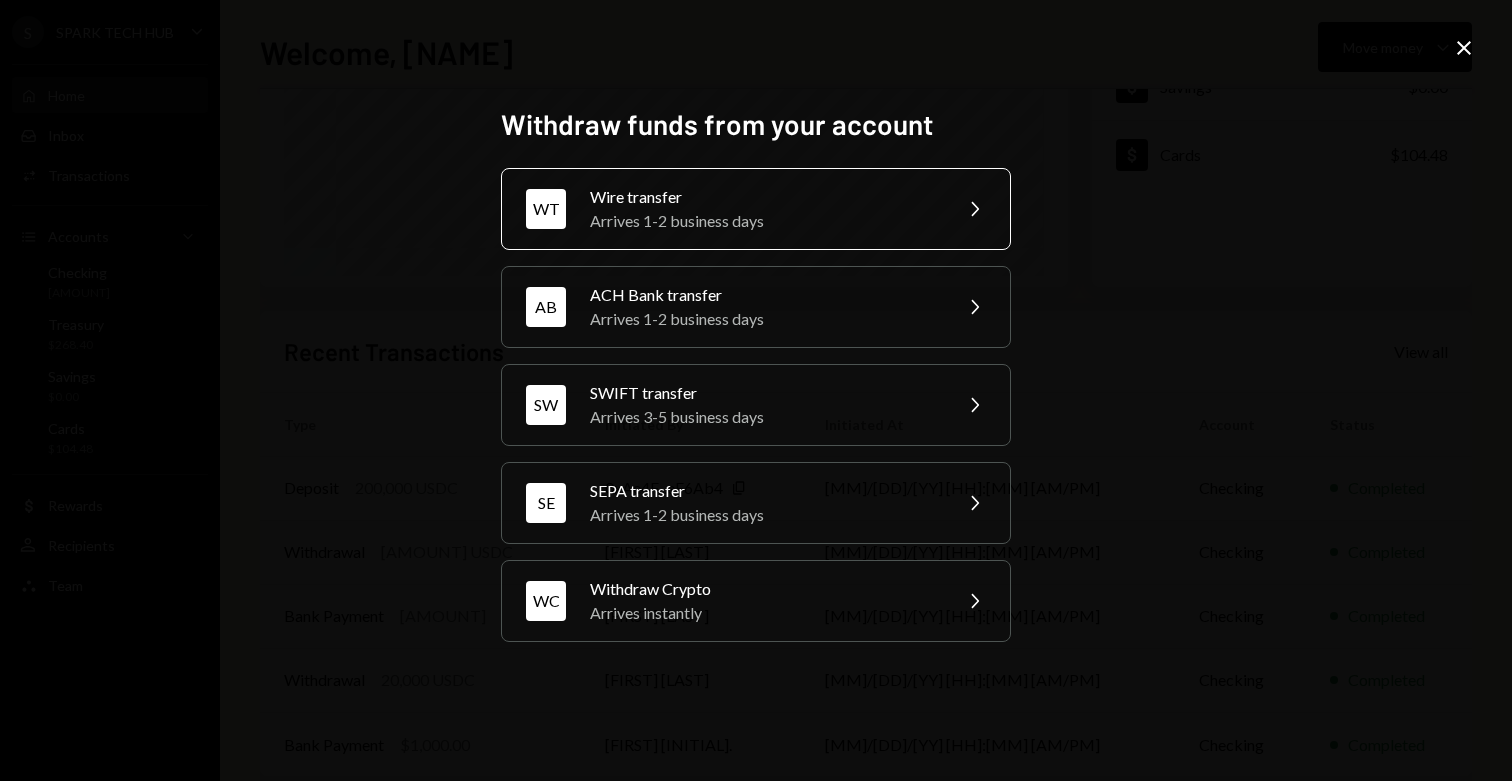 click on "Arrives 1-2 business days" at bounding box center [764, 221] 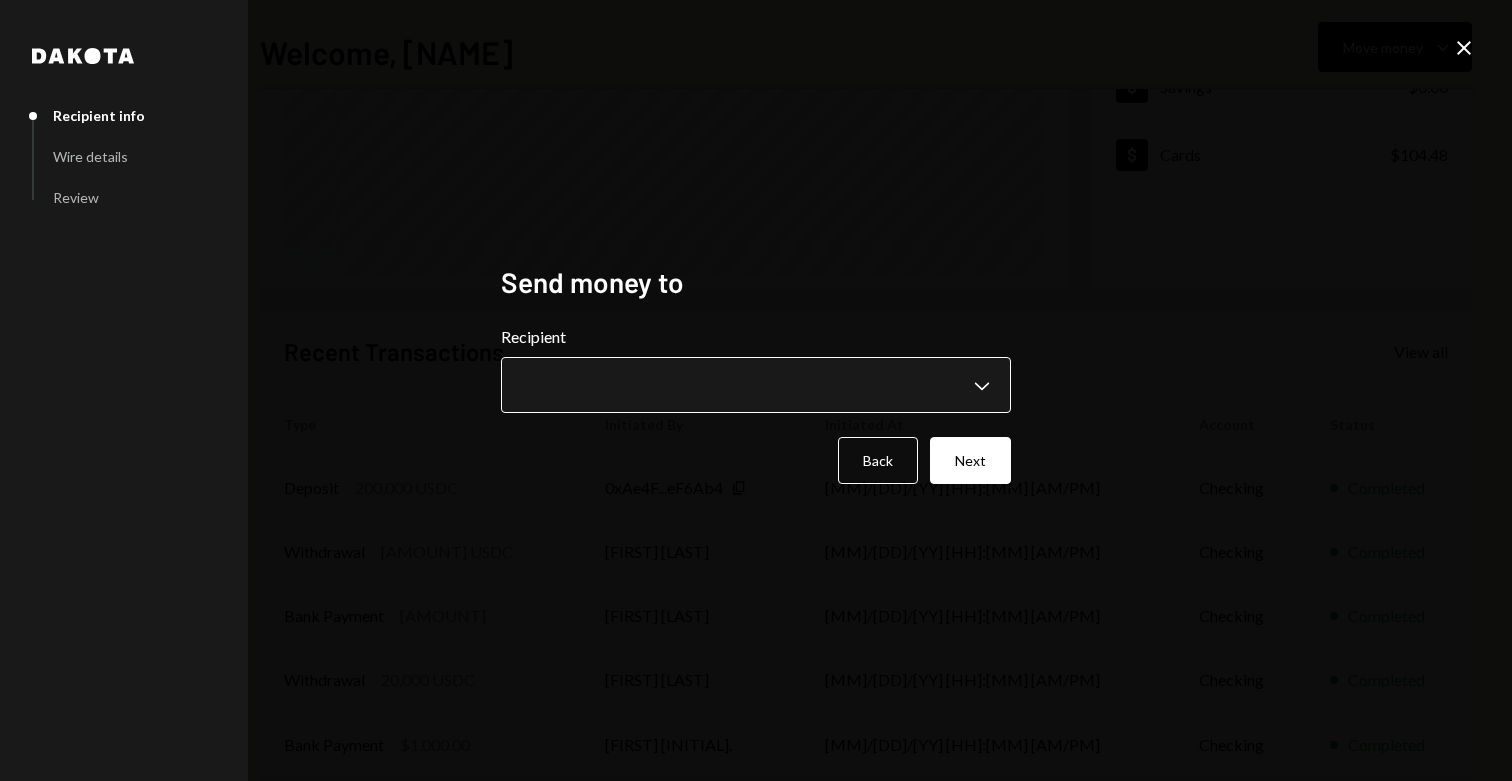 click on "Welcome, [NAME] - [BRAND]" at bounding box center (756, 390) 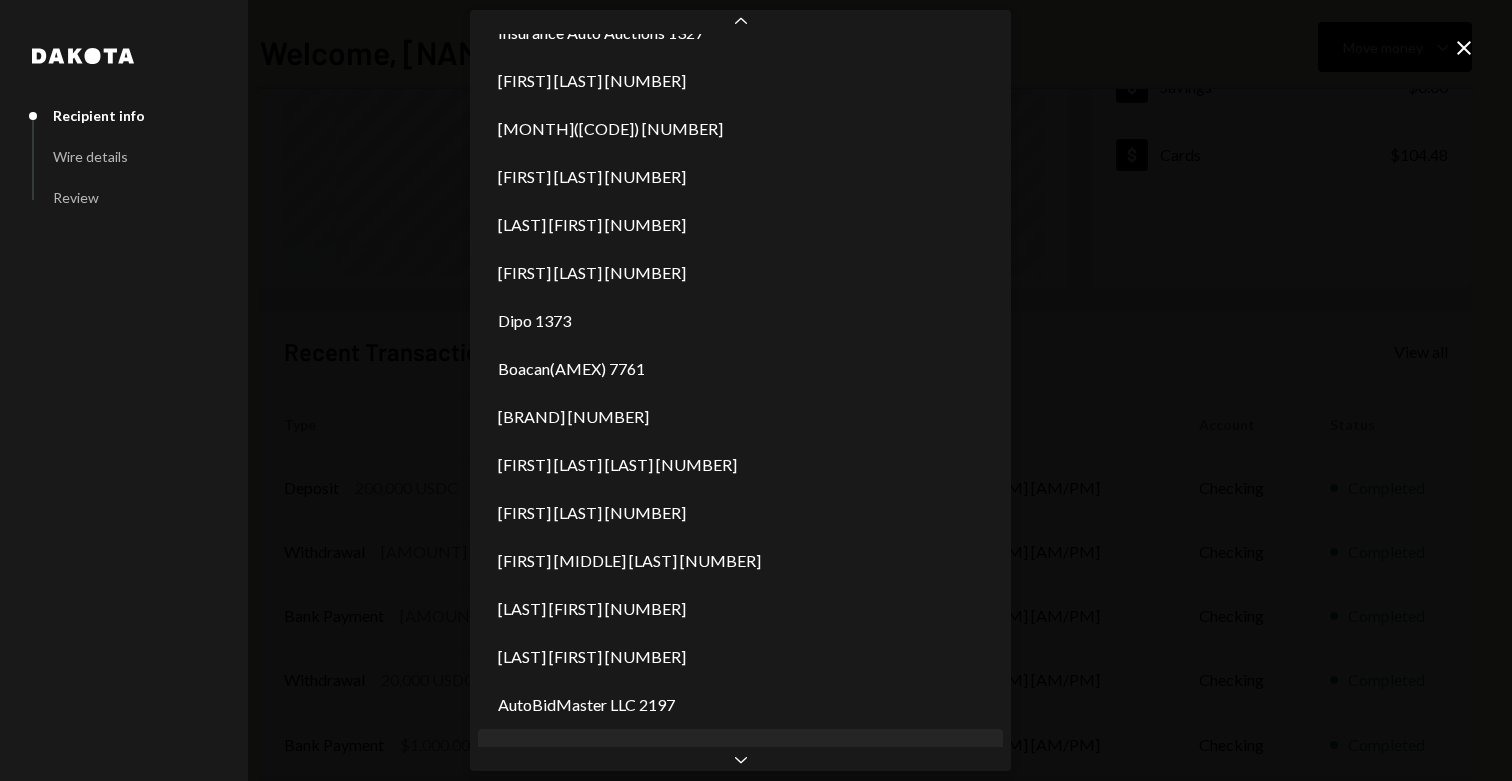 scroll, scrollTop: 417, scrollLeft: 0, axis: vertical 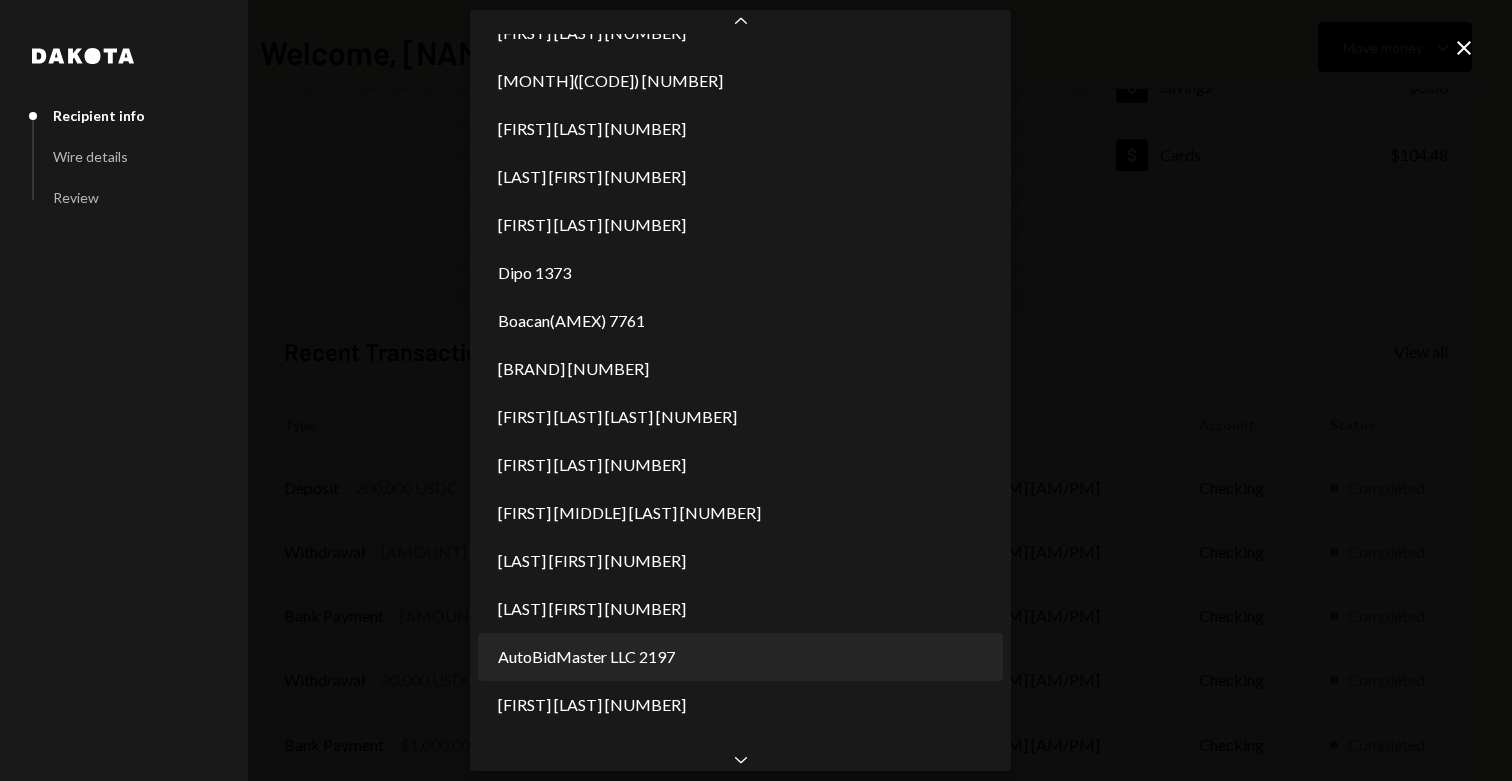 select on "**********" 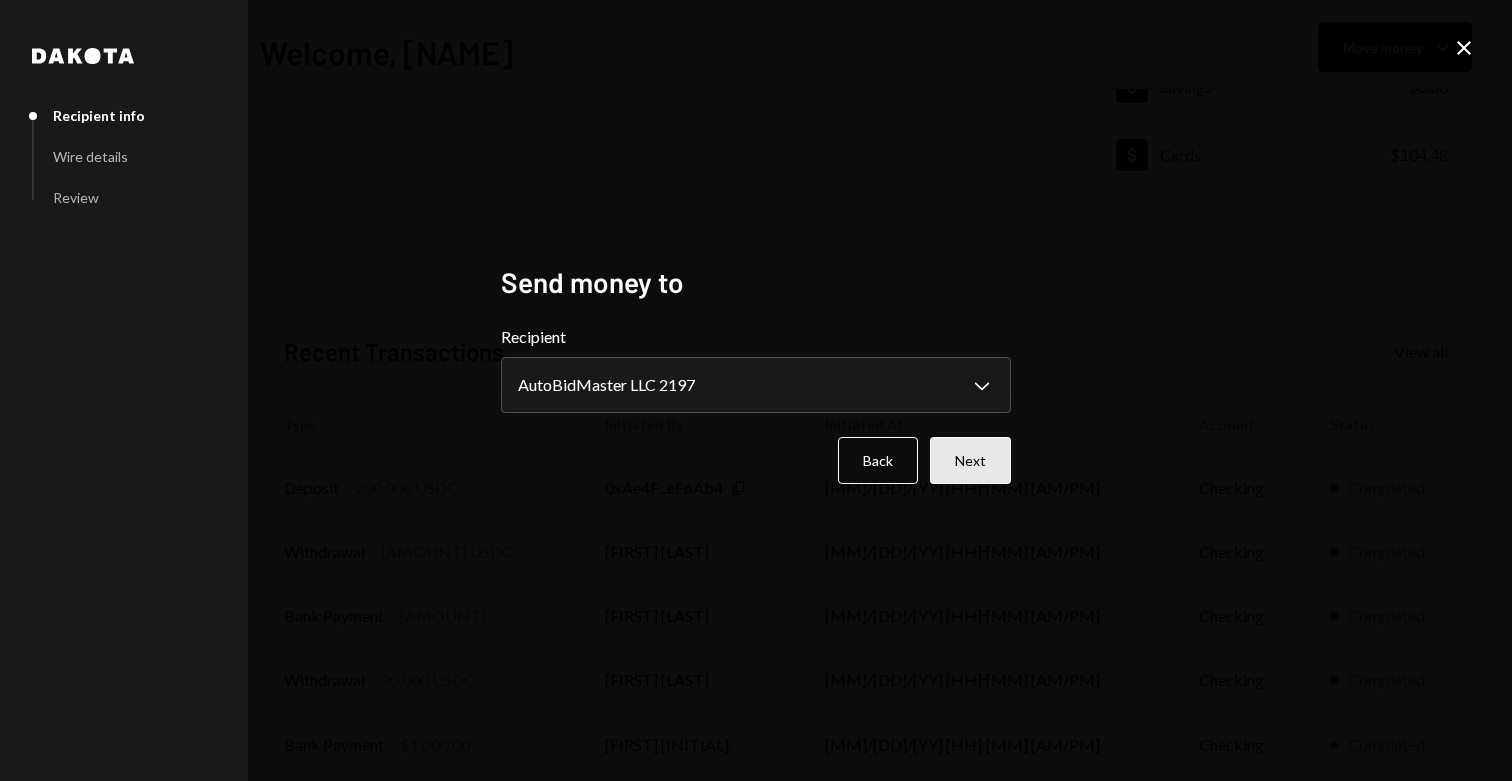 click on "Next" at bounding box center (970, 460) 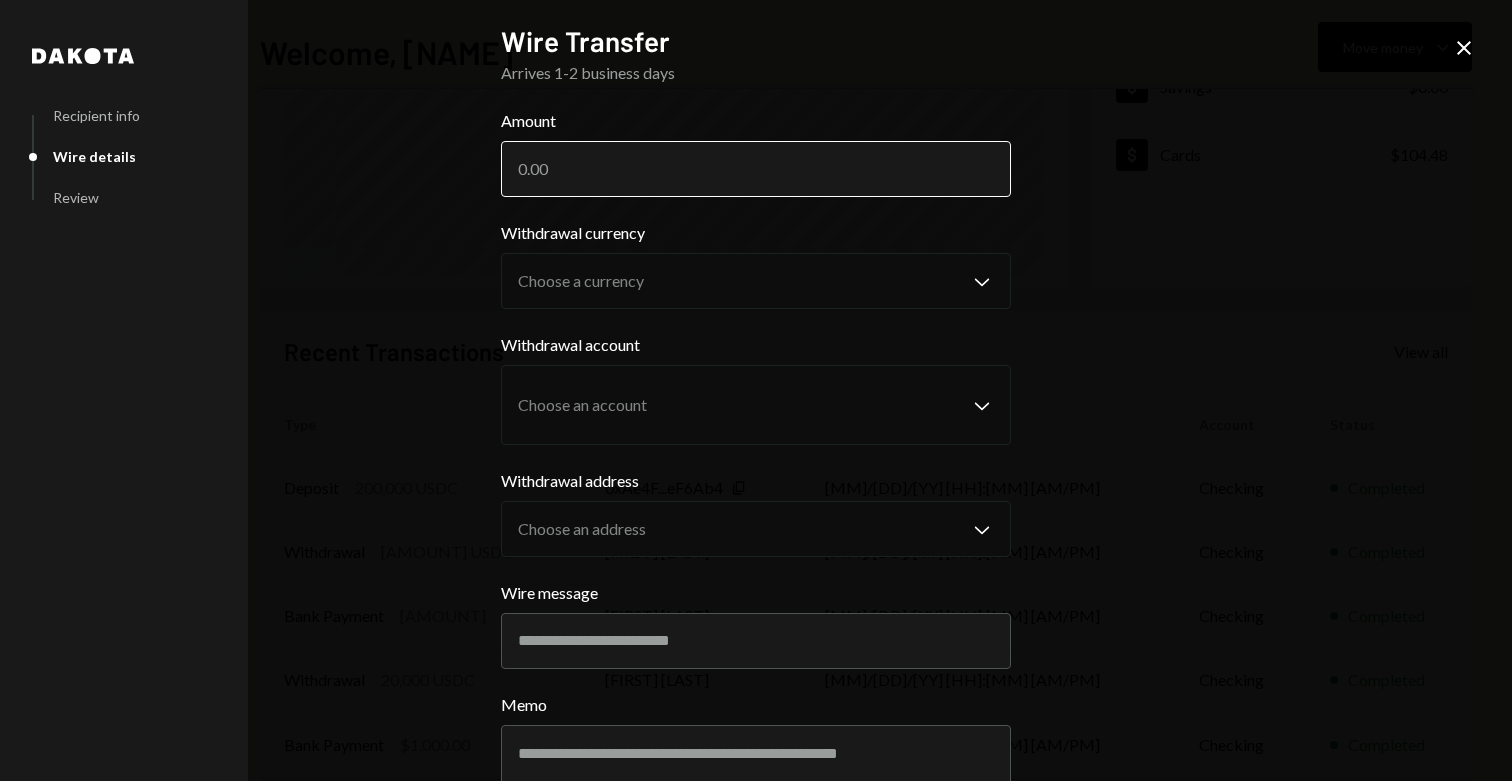 click on "Amount" at bounding box center (756, 169) 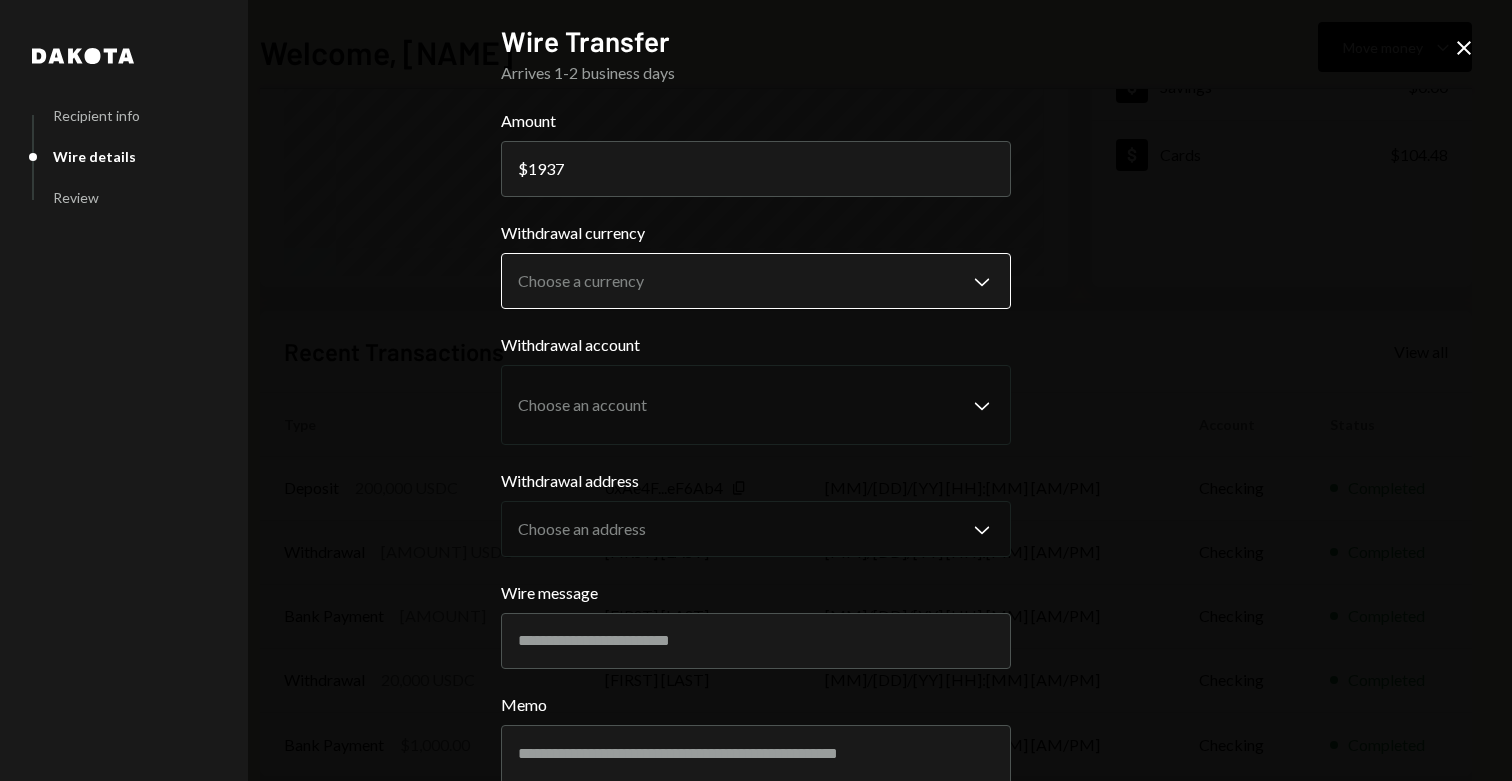 type on "1937" 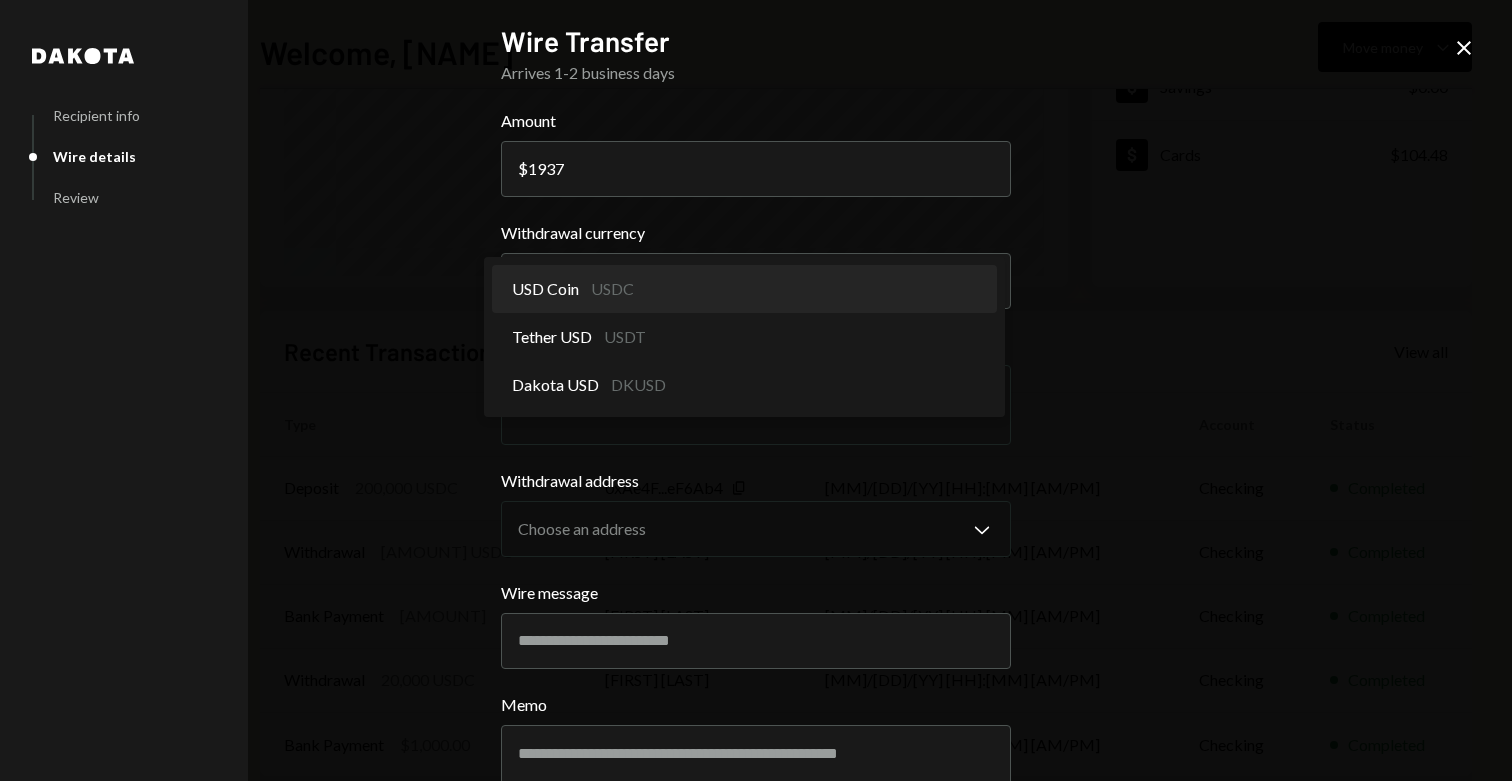 select on "****" 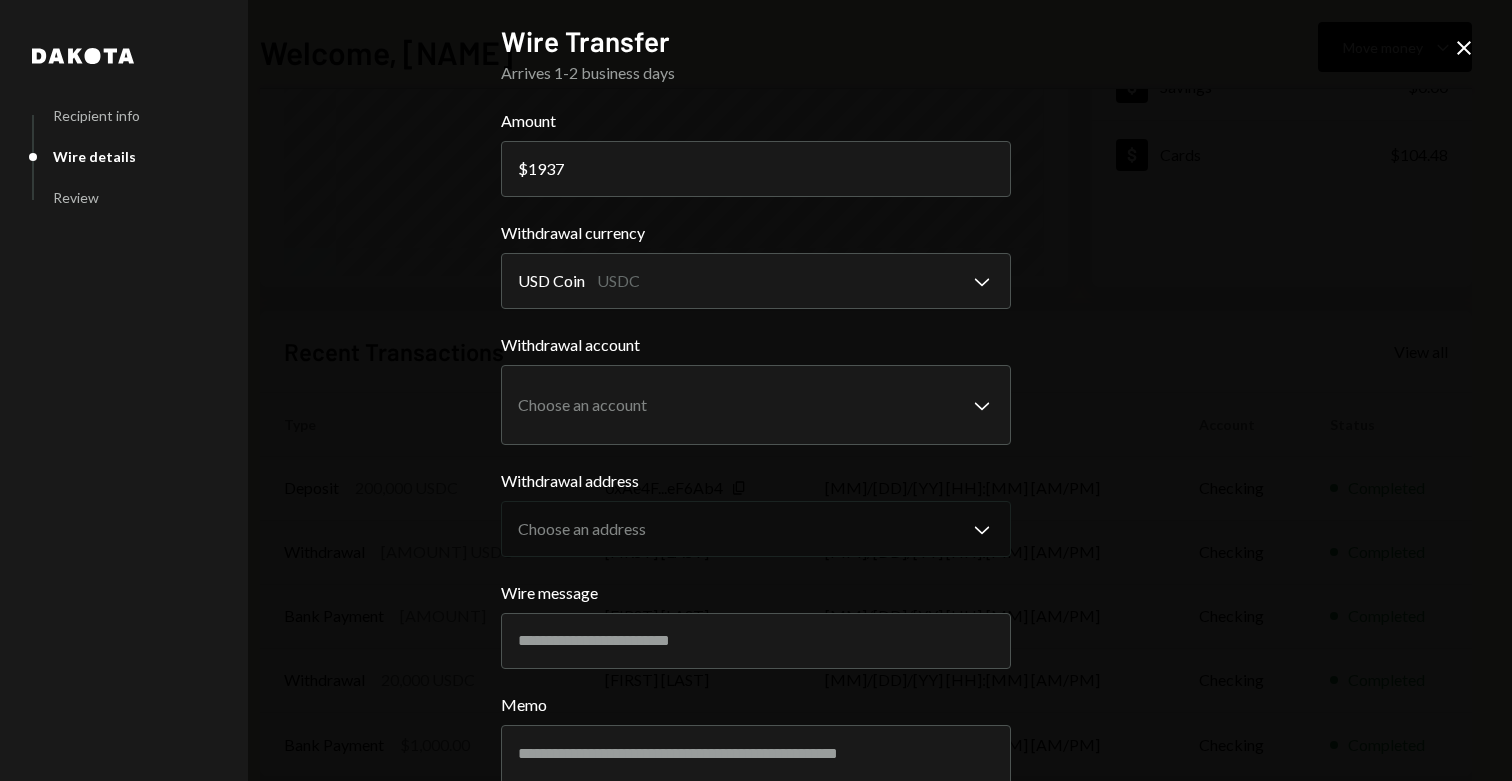 click on "**********" at bounding box center [756, 492] 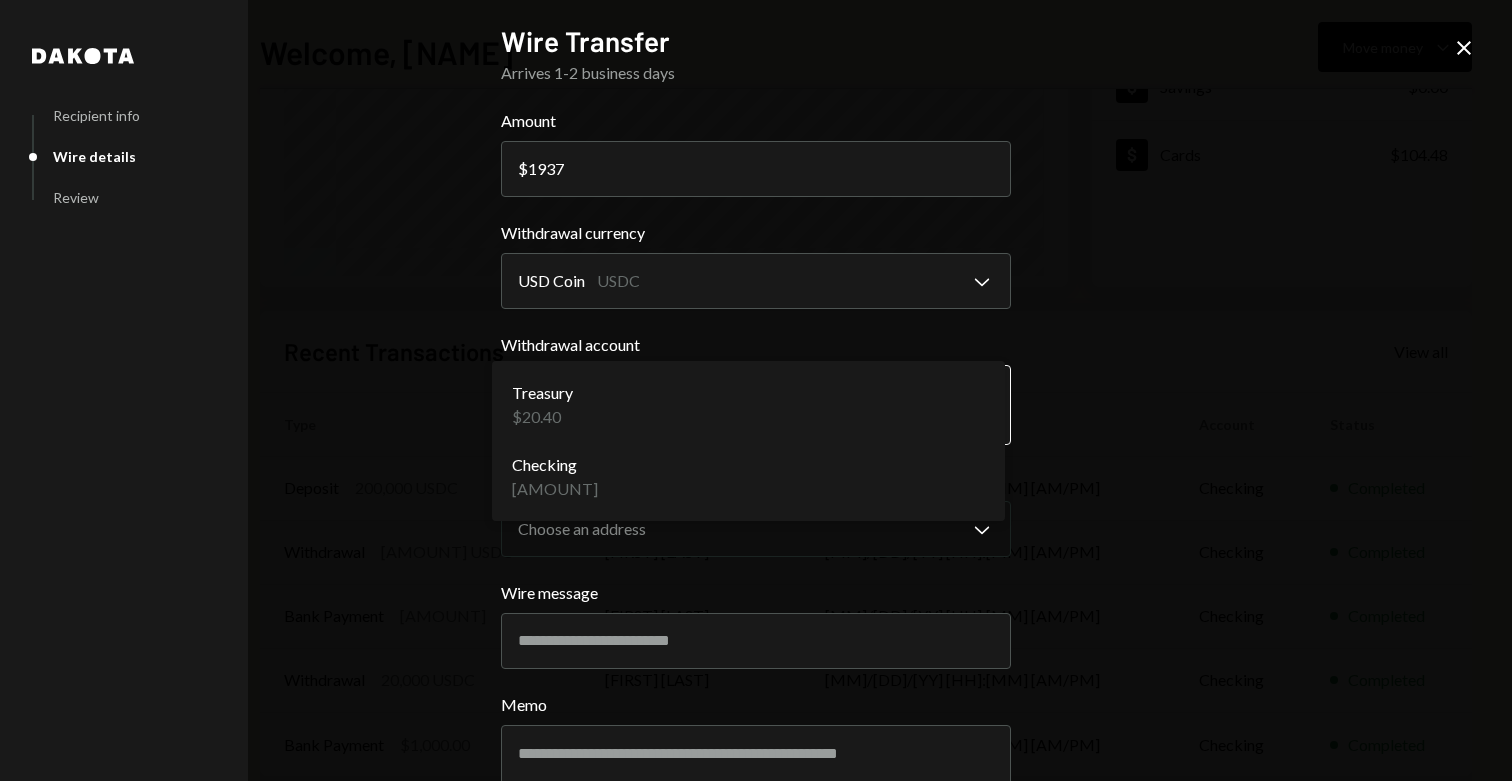 click on "Welcome, [NAME] - [BRAND]" at bounding box center [756, 390] 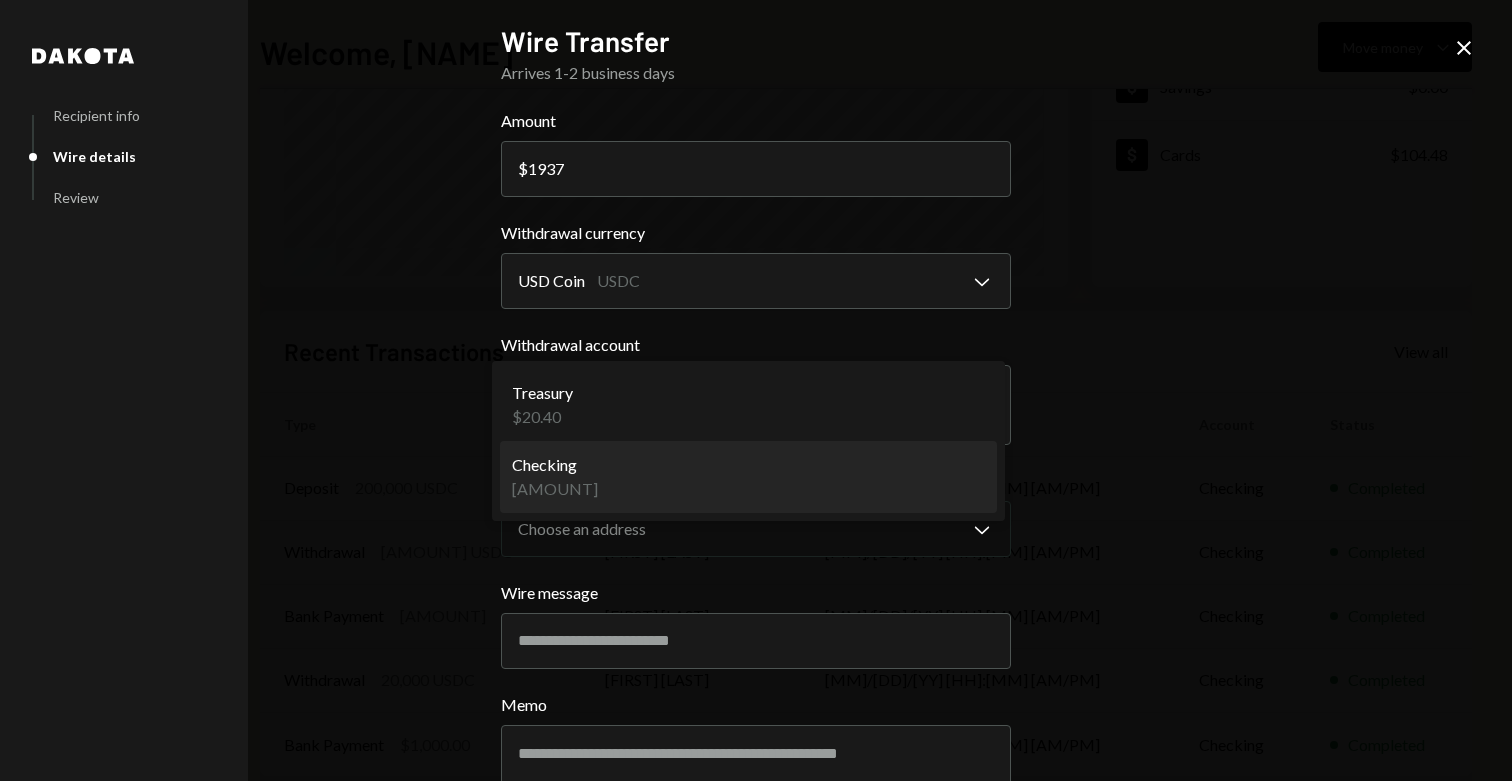 select on "**********" 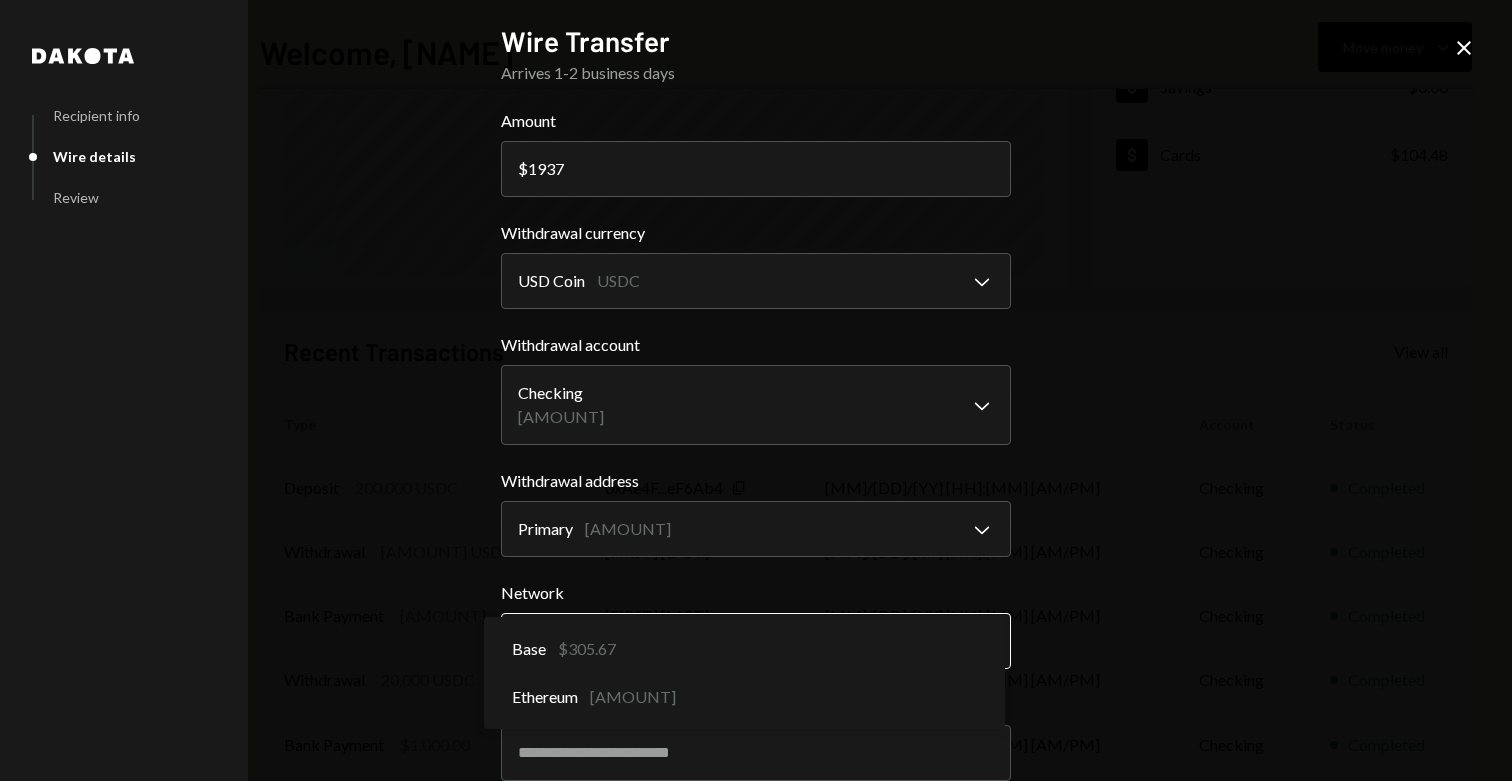 click on "Welcome, [NAME] - [BRAND]" at bounding box center (756, 390) 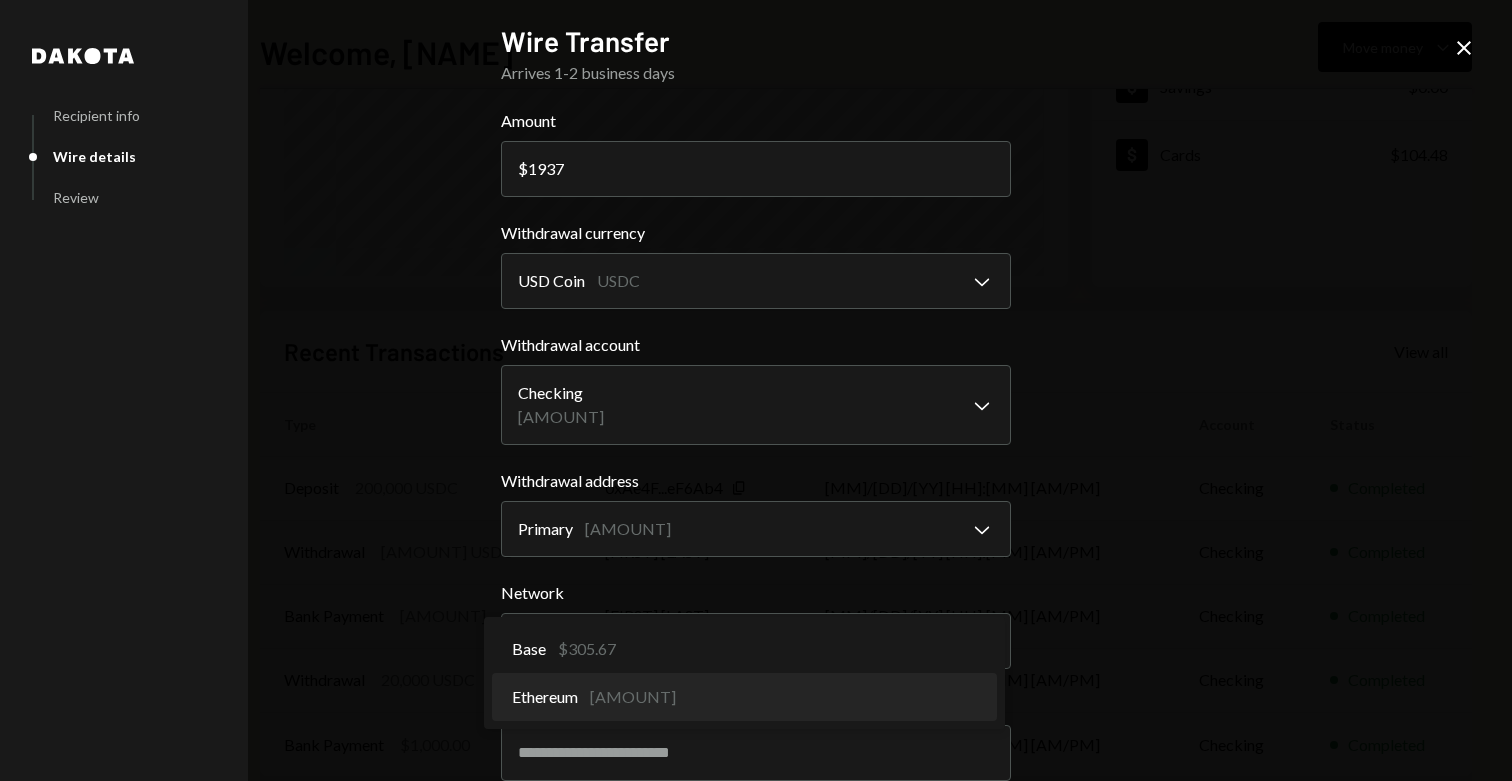 select on "**********" 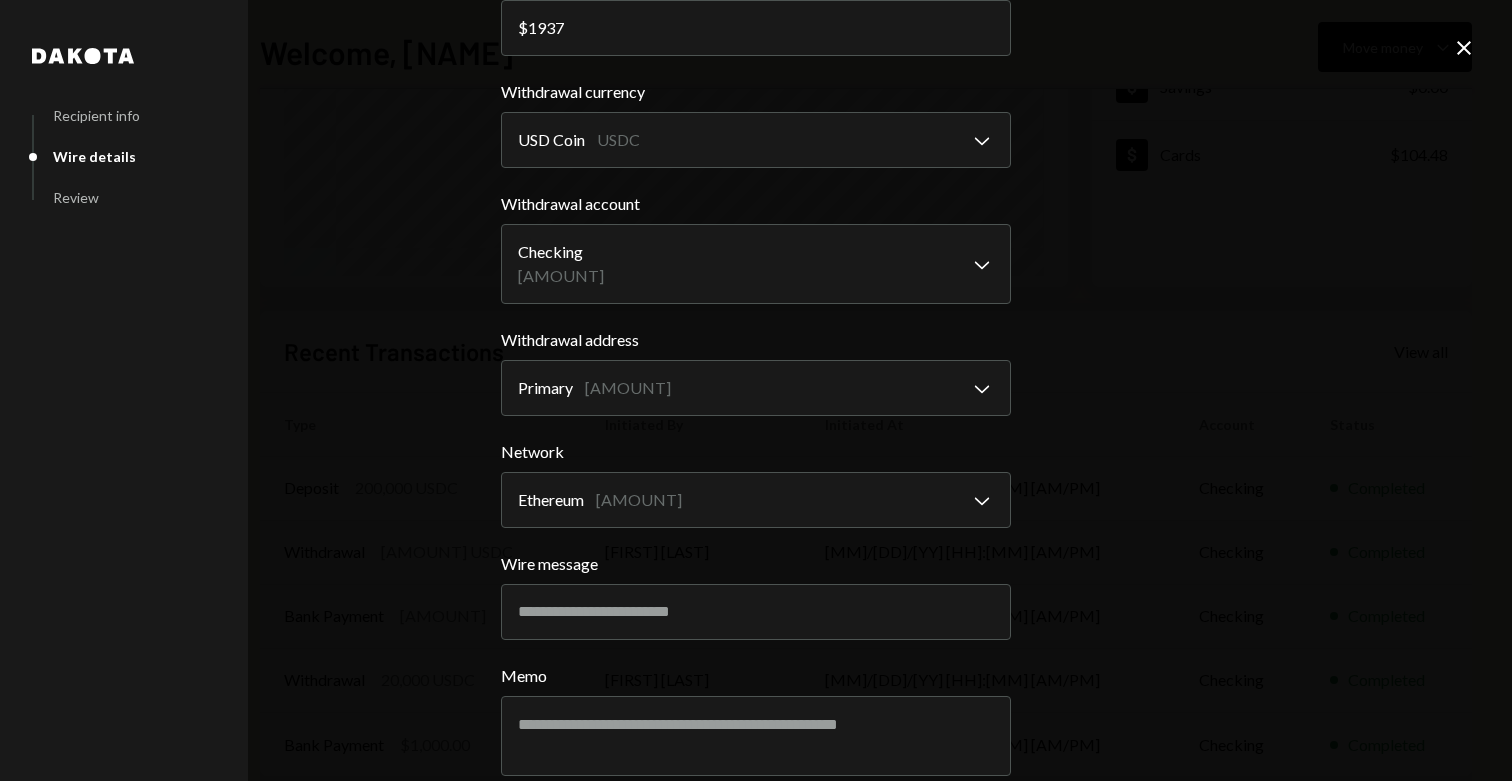 scroll, scrollTop: 238, scrollLeft: 0, axis: vertical 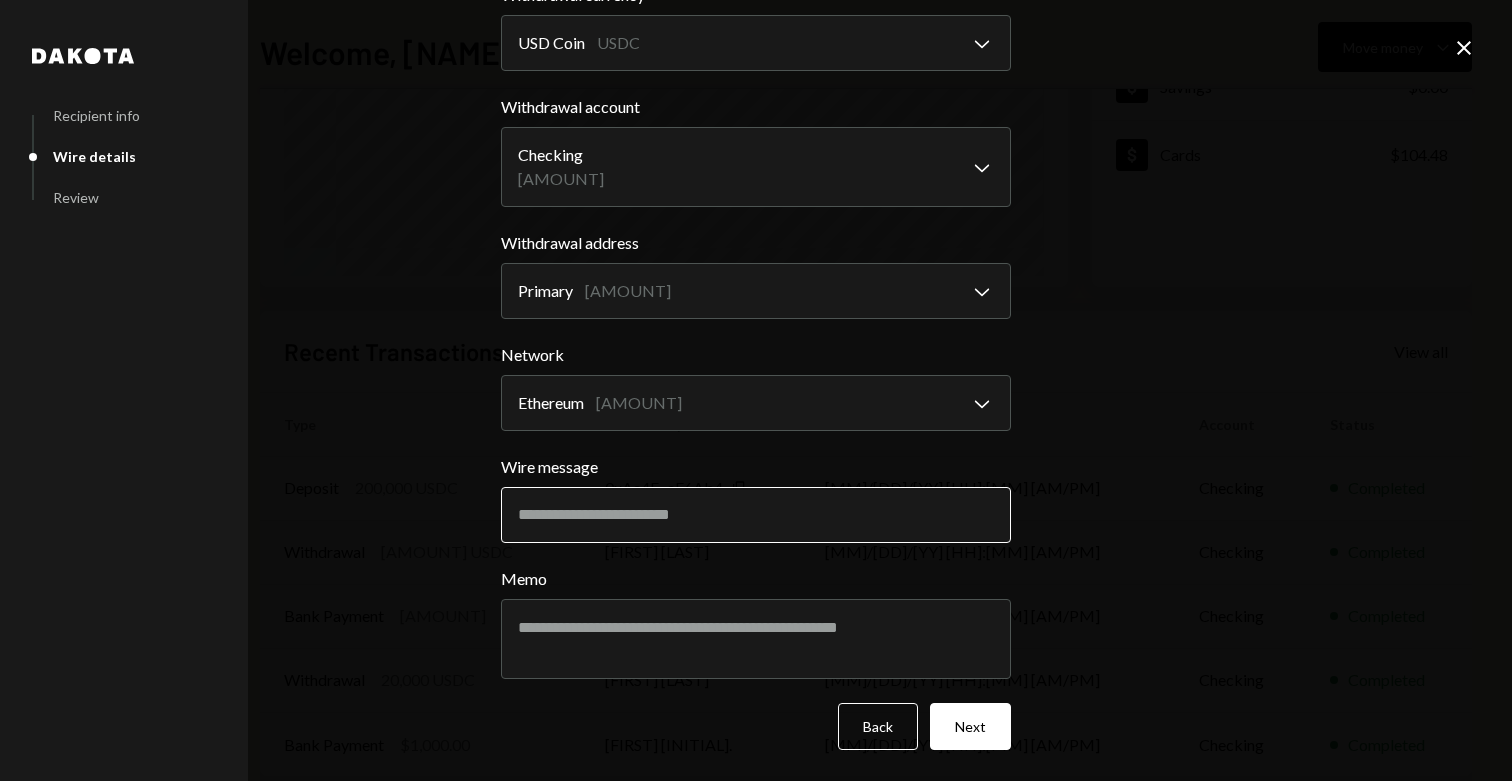click on "Wire message" at bounding box center [756, 515] 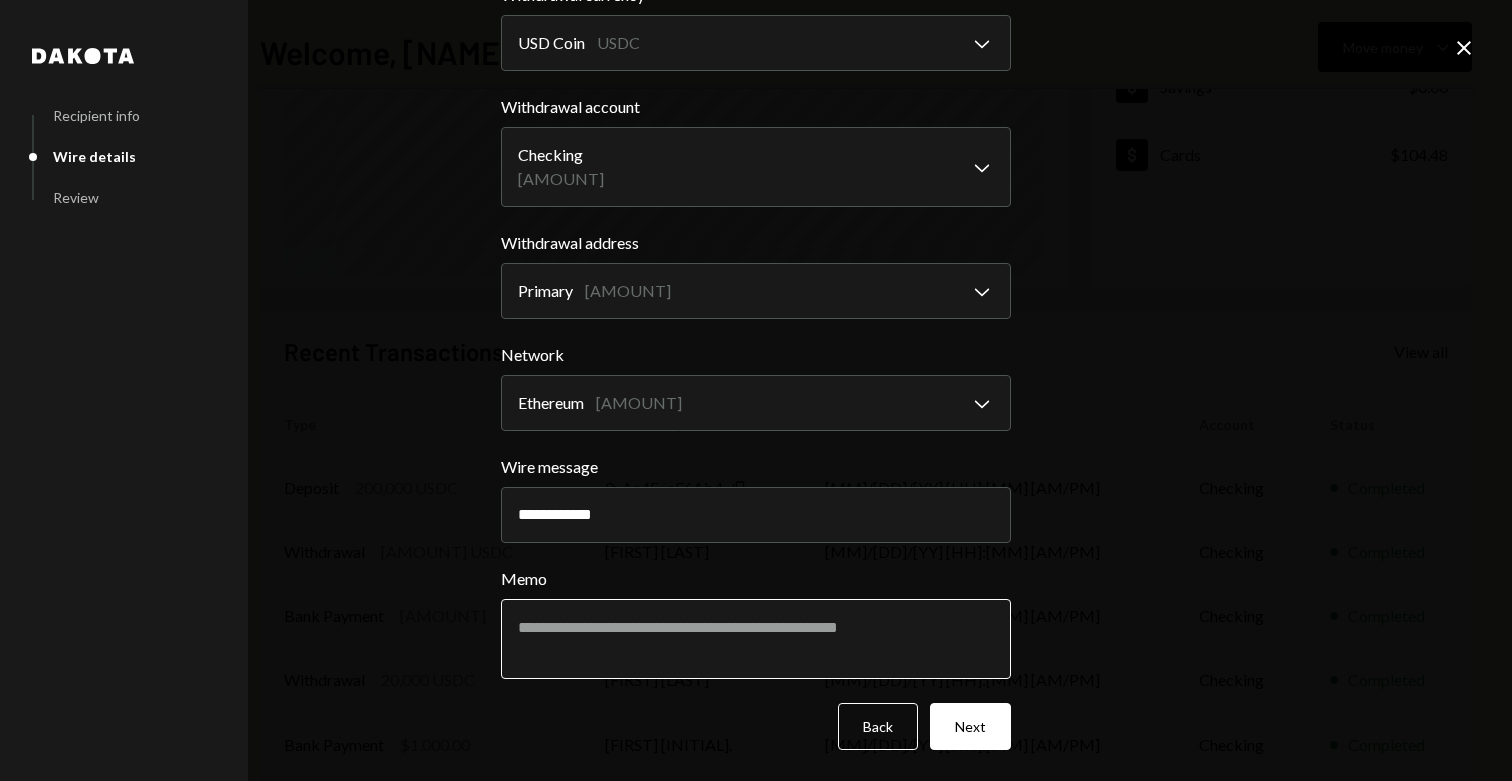 type on "**********" 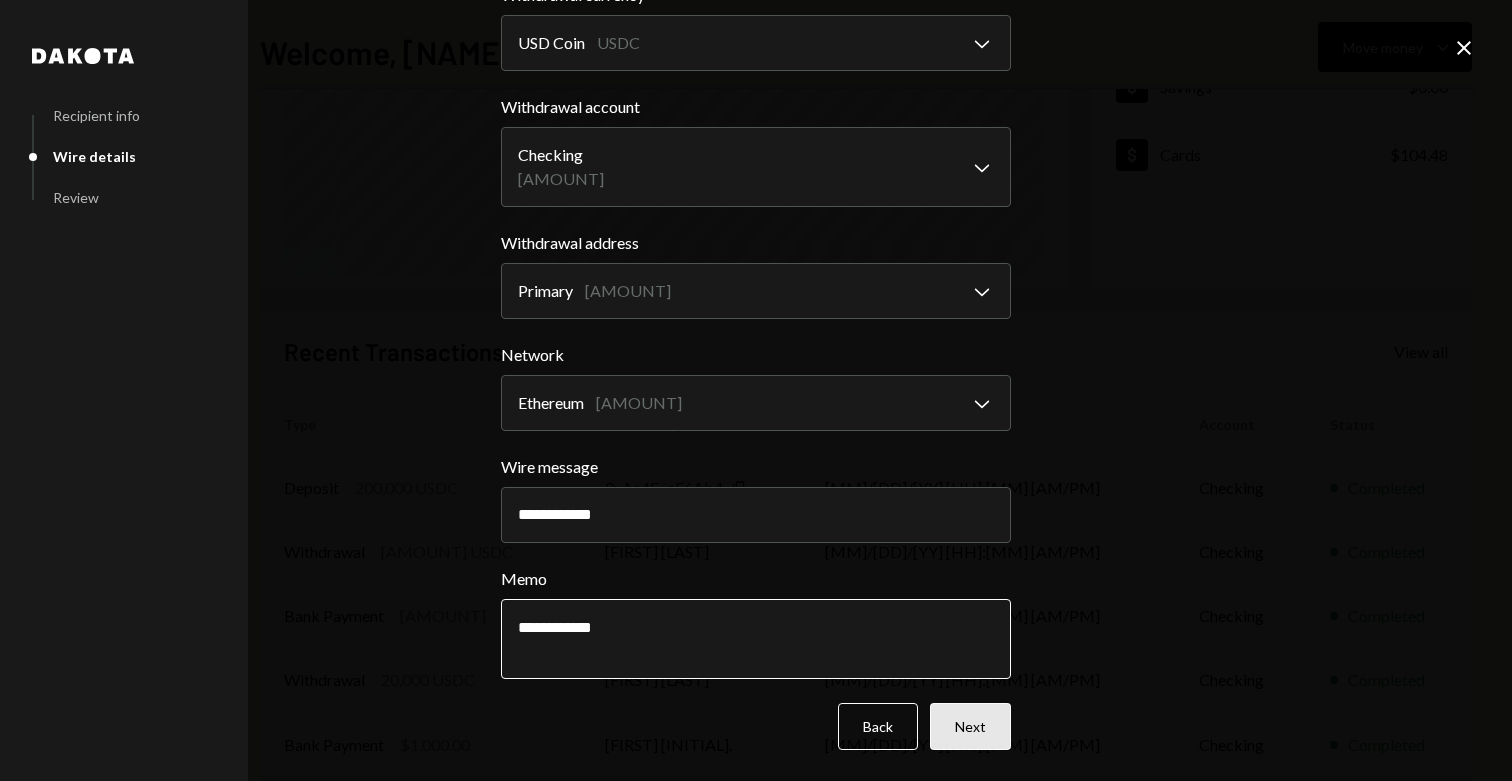 type on "**********" 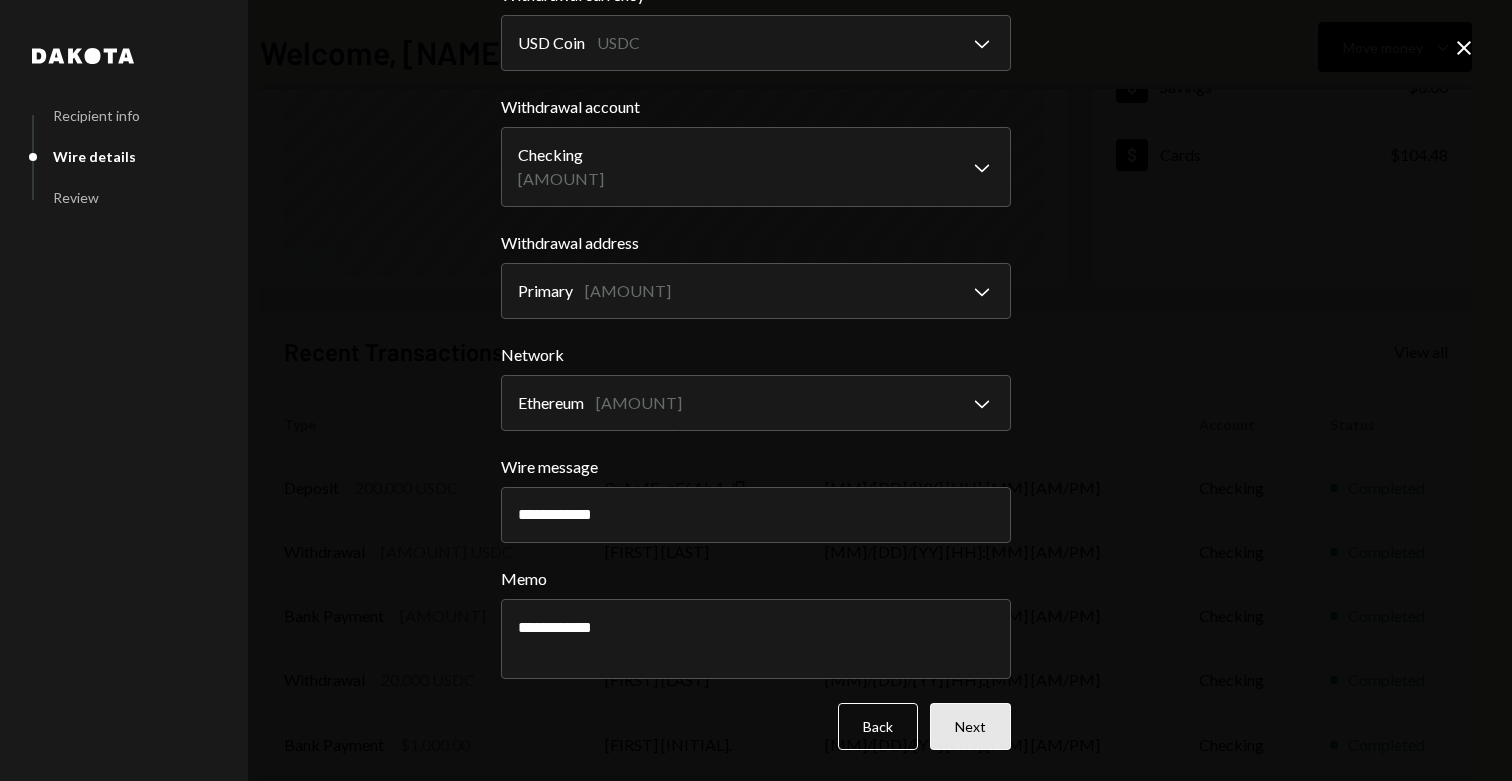 click on "Next" at bounding box center (970, 726) 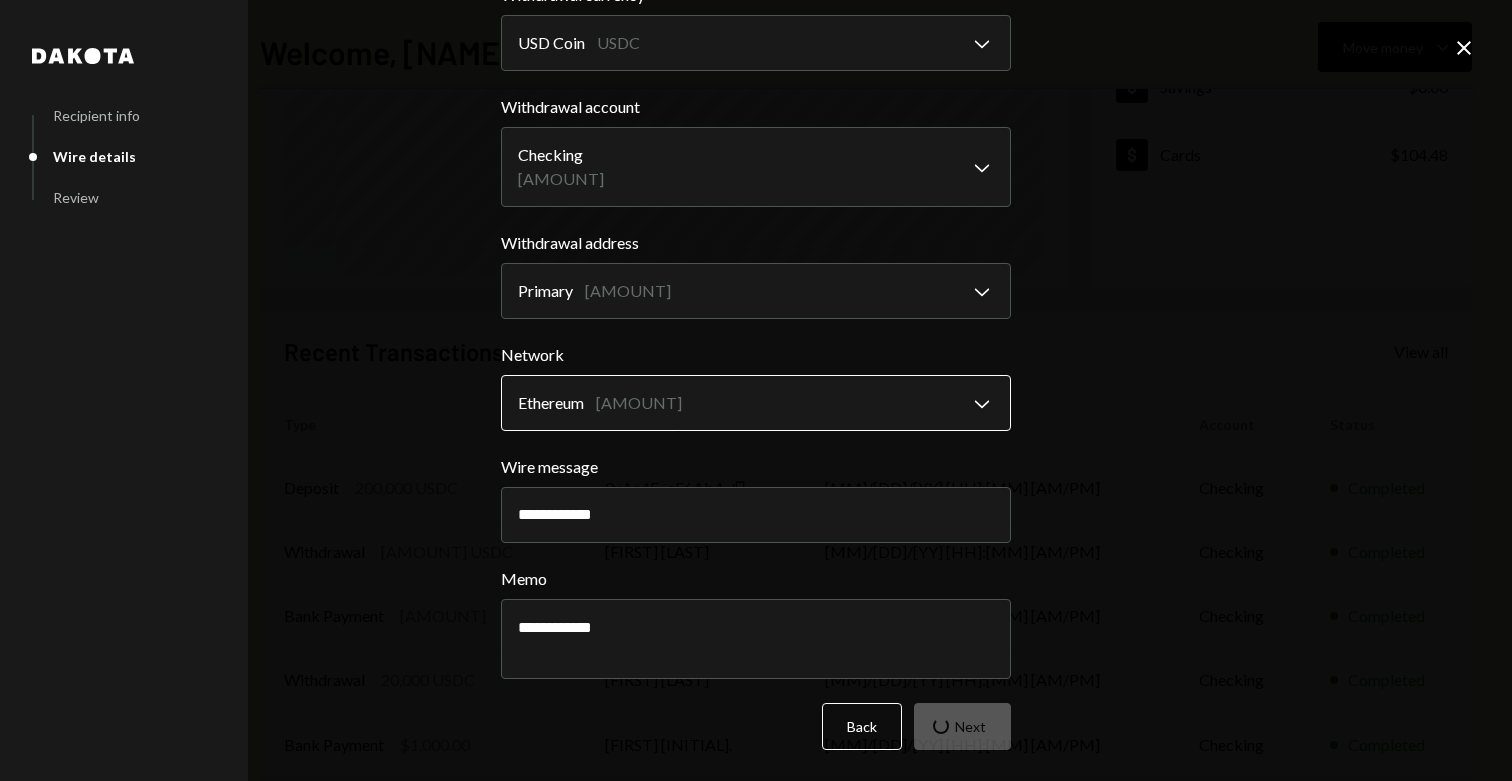 scroll, scrollTop: 0, scrollLeft: 0, axis: both 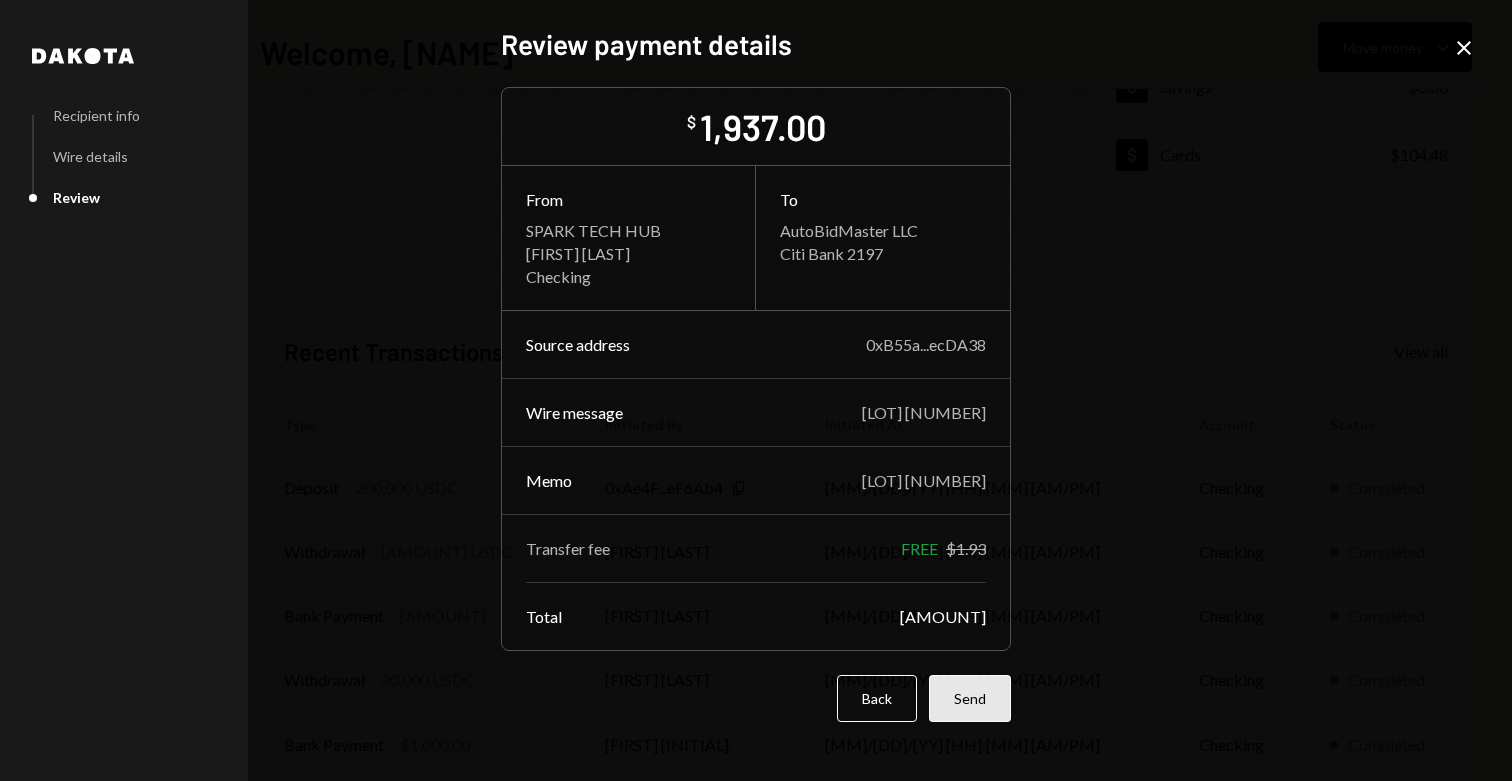 click on "Send" at bounding box center (970, 698) 